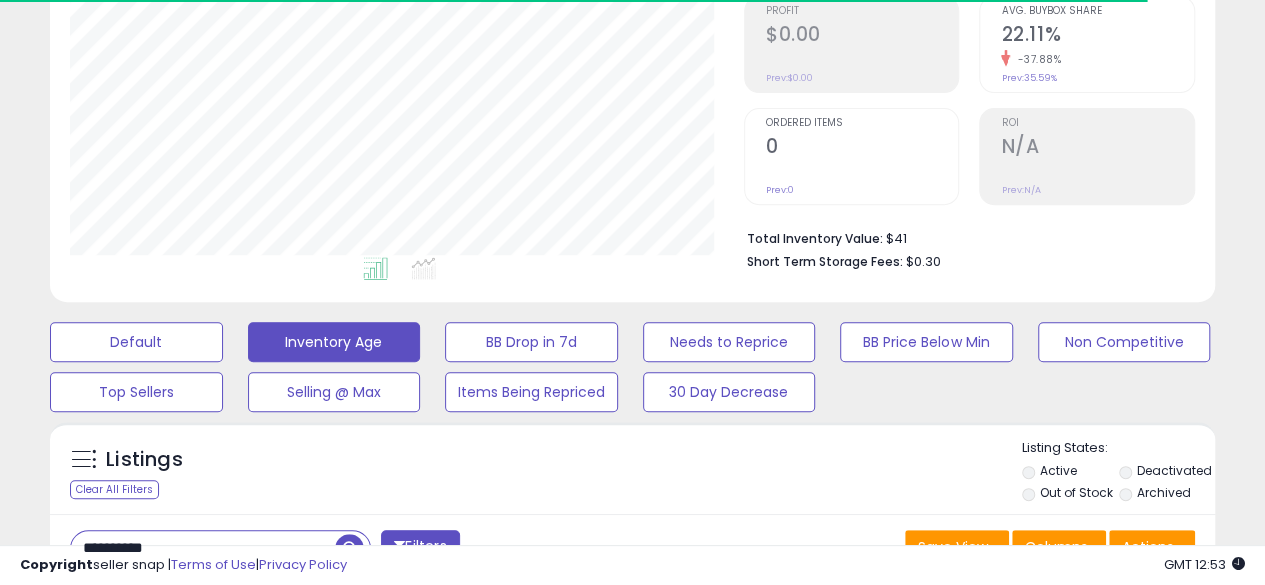 scroll, scrollTop: 0, scrollLeft: 0, axis: both 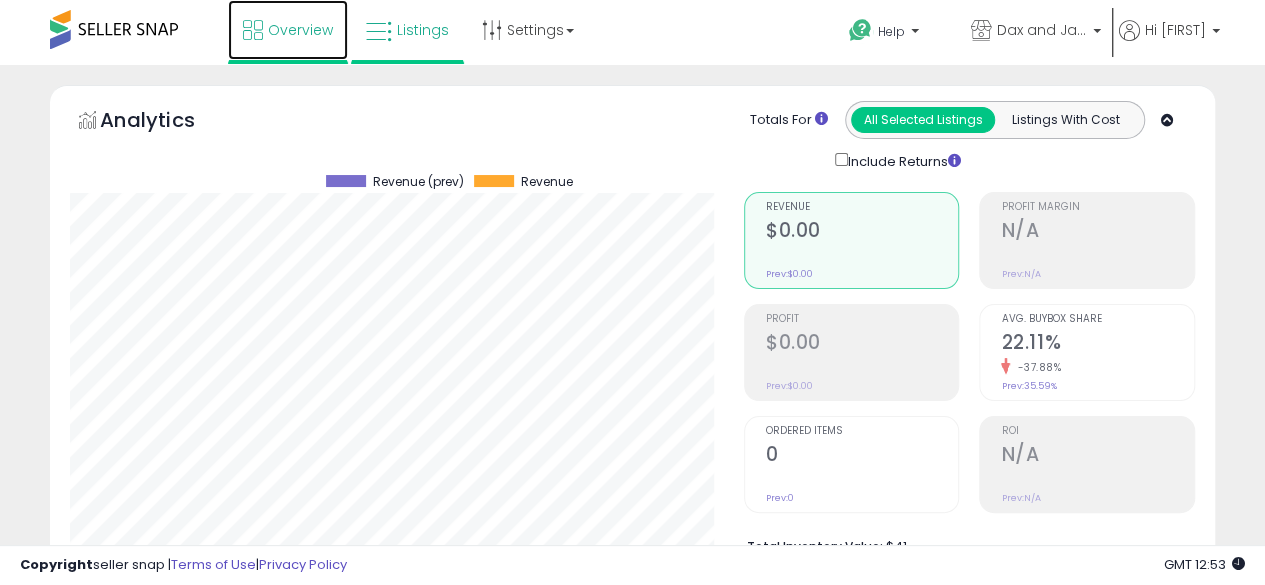 click on "Overview" at bounding box center (300, 30) 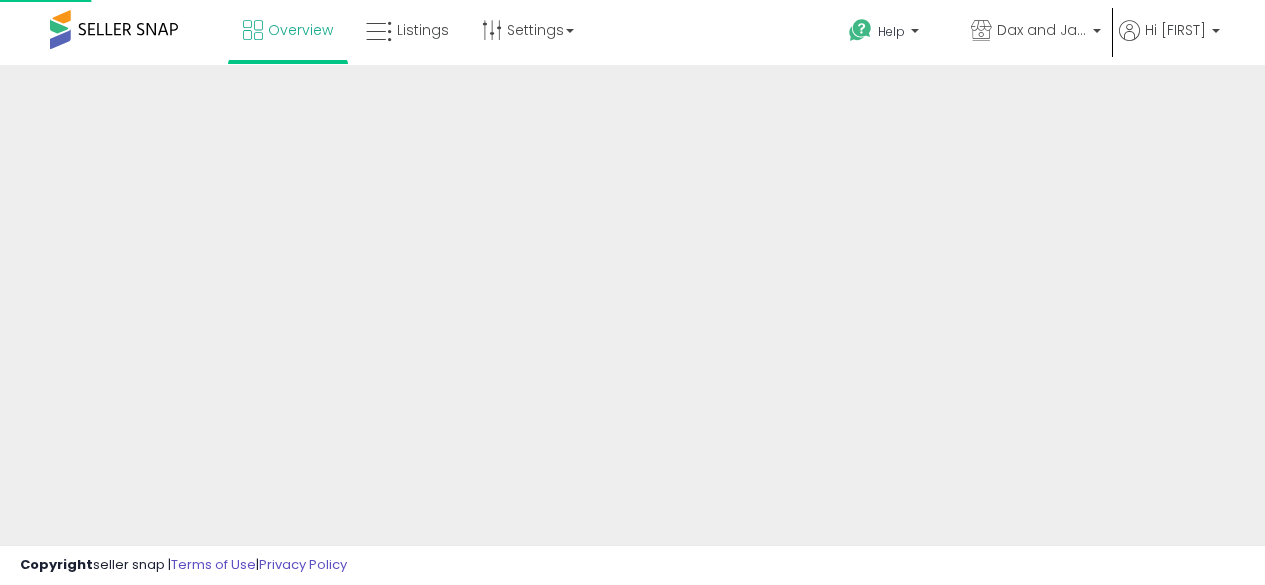 scroll, scrollTop: 0, scrollLeft: 0, axis: both 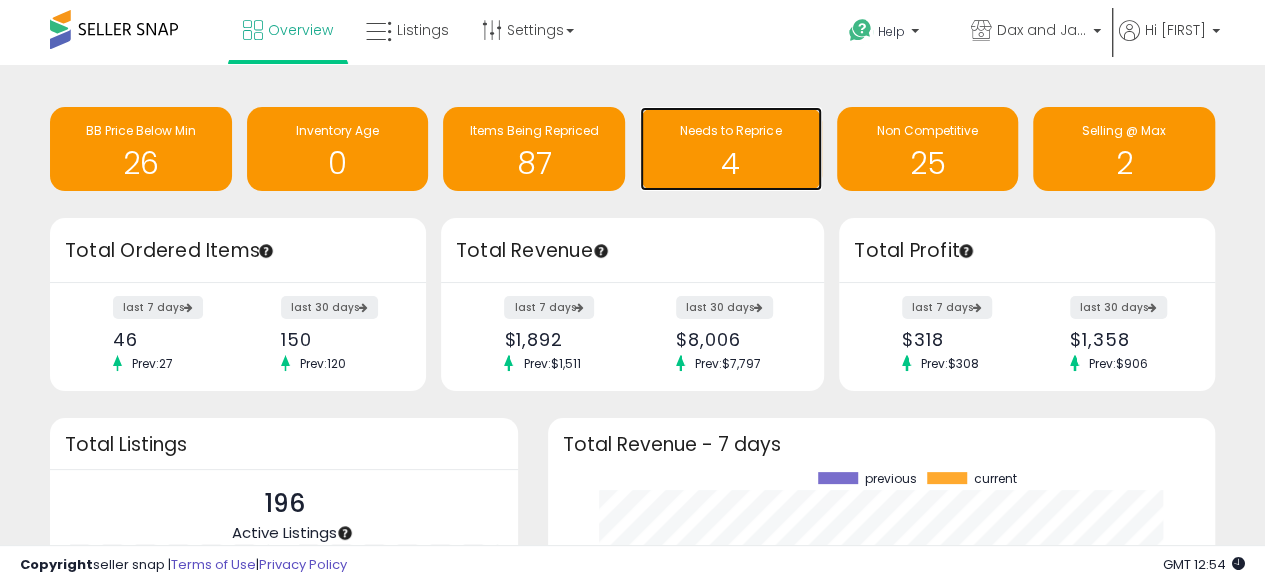 click on "4" at bounding box center [731, 163] 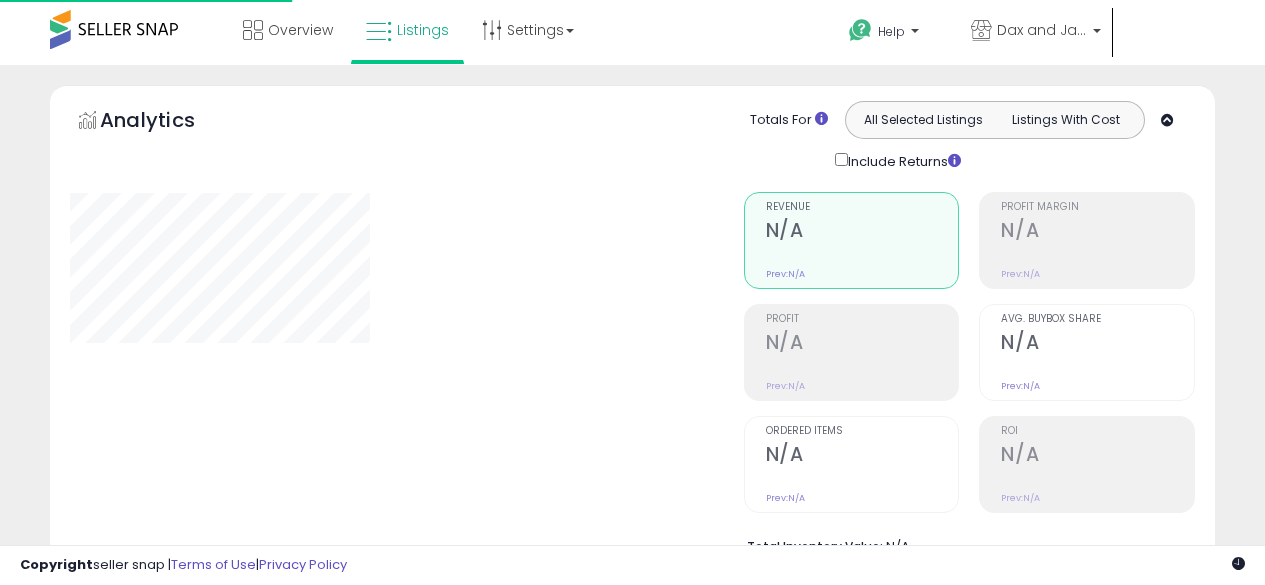 scroll, scrollTop: 0, scrollLeft: 0, axis: both 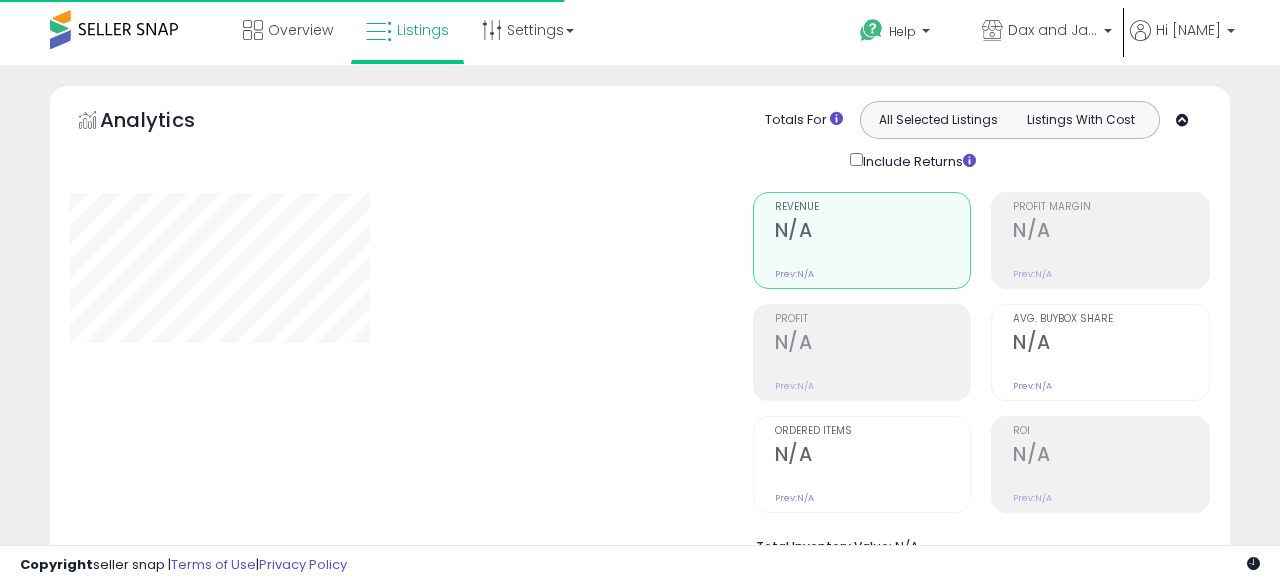 select on "**" 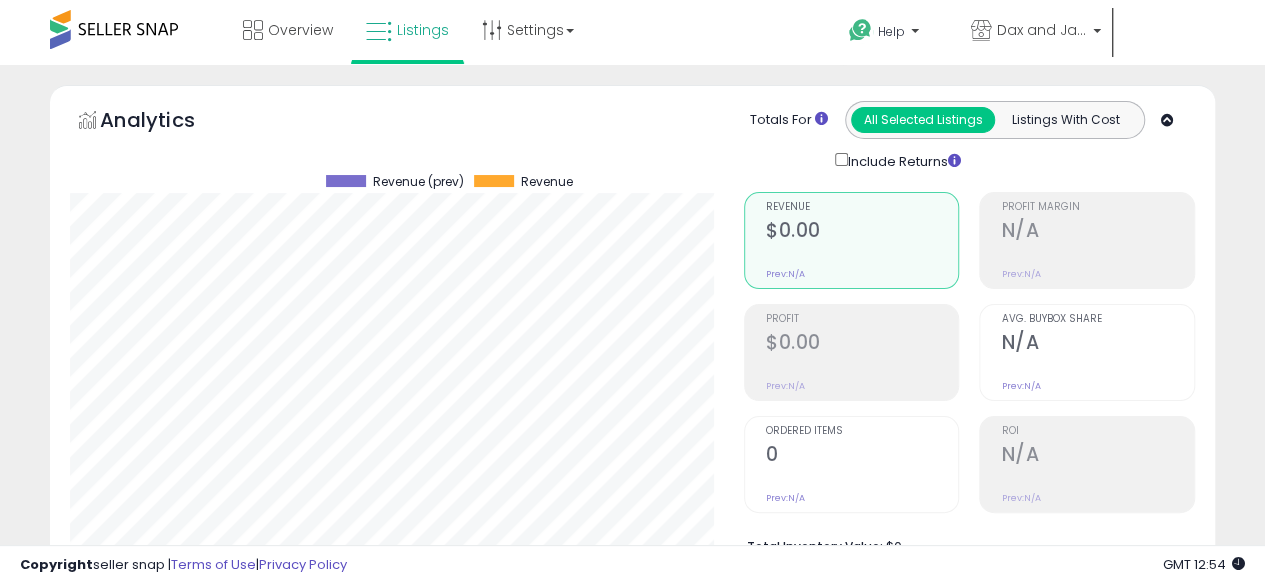 scroll, scrollTop: 999590, scrollLeft: 999326, axis: both 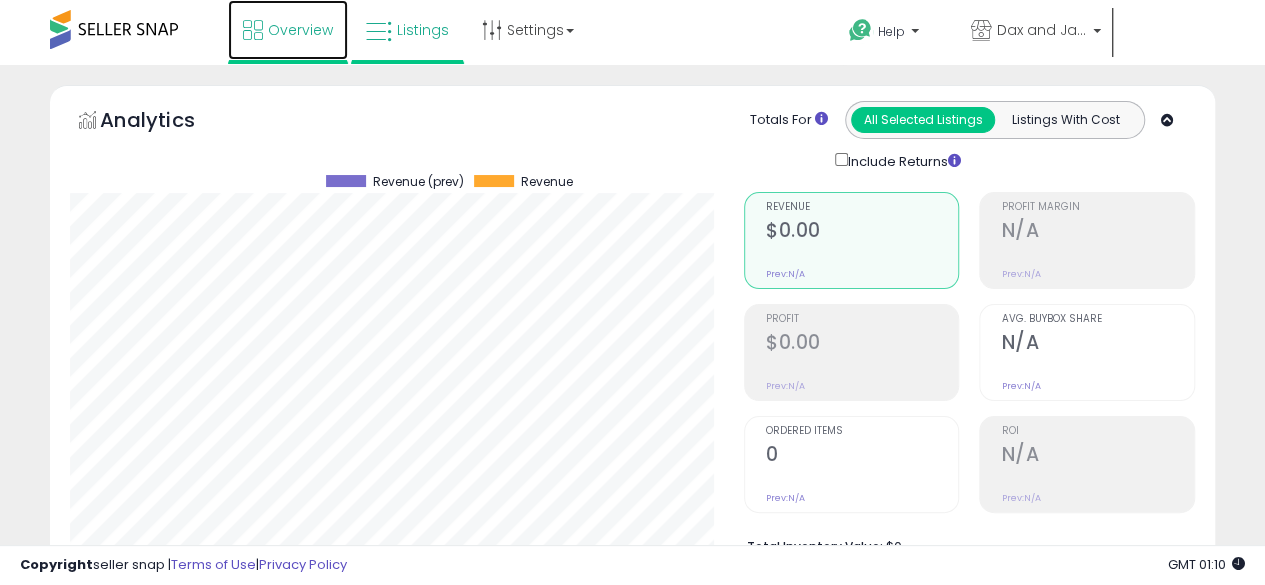 click on "Overview" at bounding box center (300, 30) 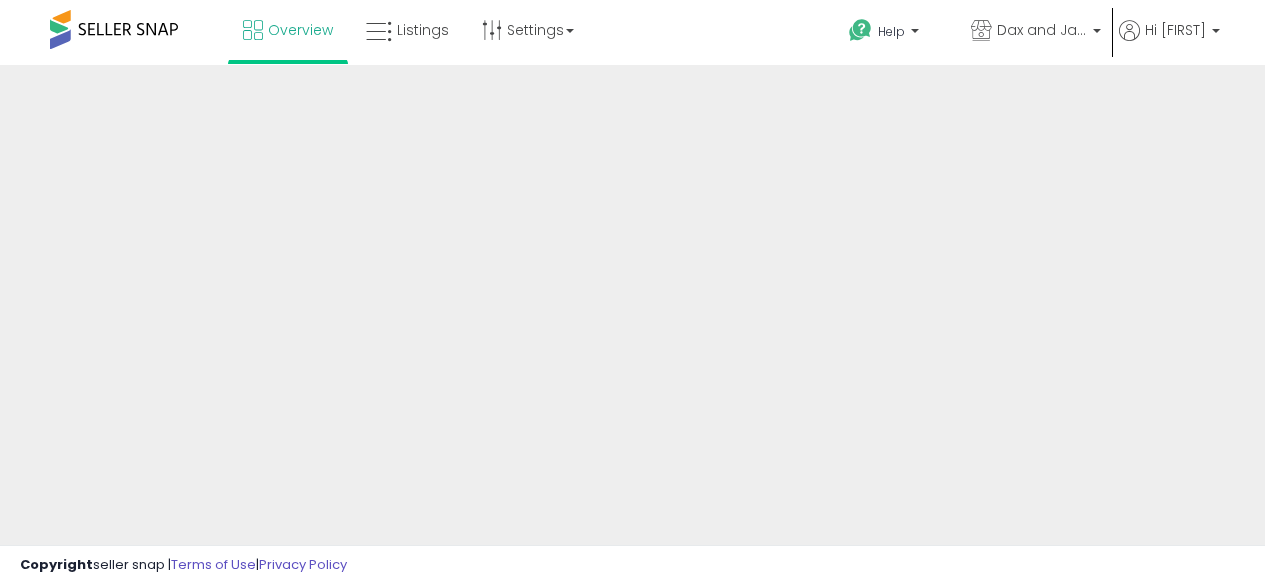 scroll, scrollTop: 0, scrollLeft: 0, axis: both 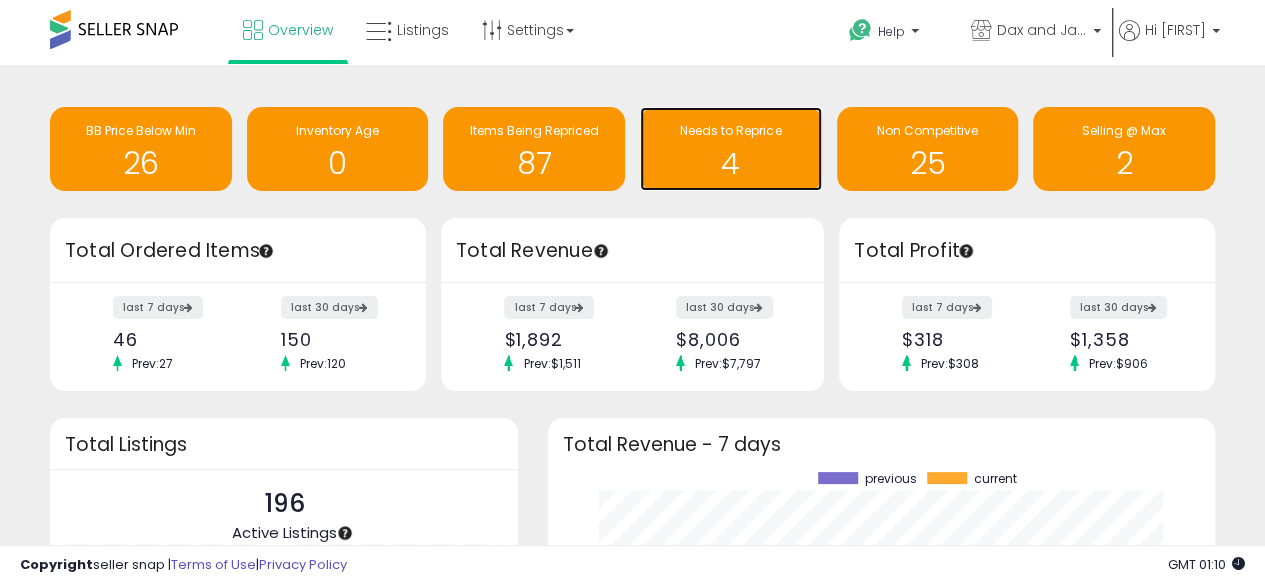 click on "Needs to Reprice" at bounding box center [731, 131] 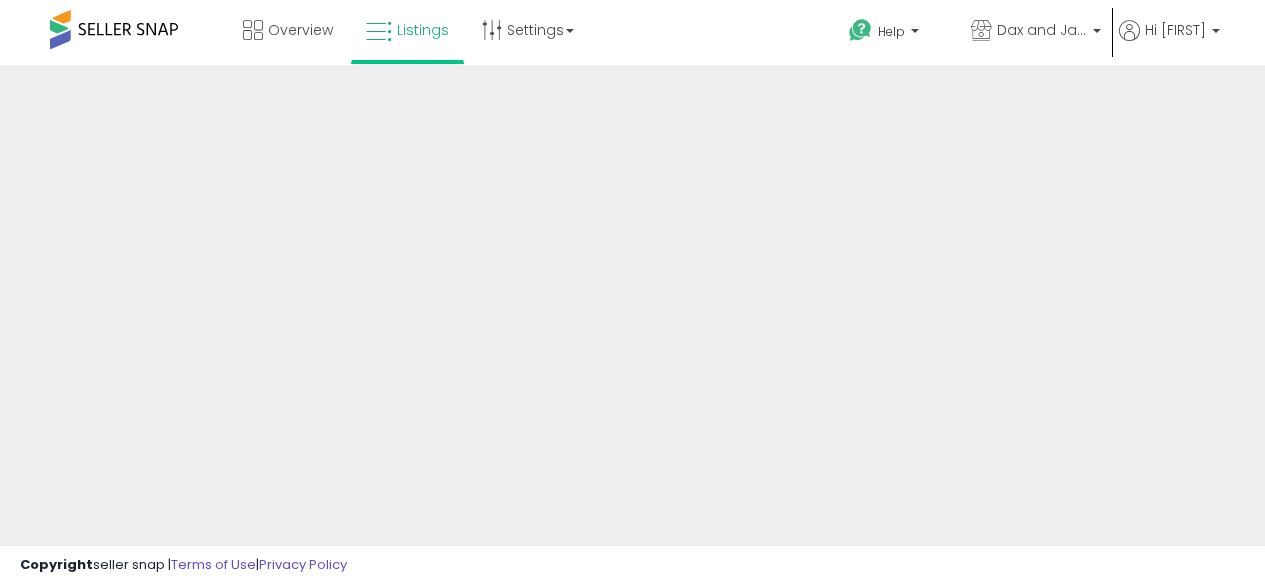 scroll, scrollTop: 0, scrollLeft: 0, axis: both 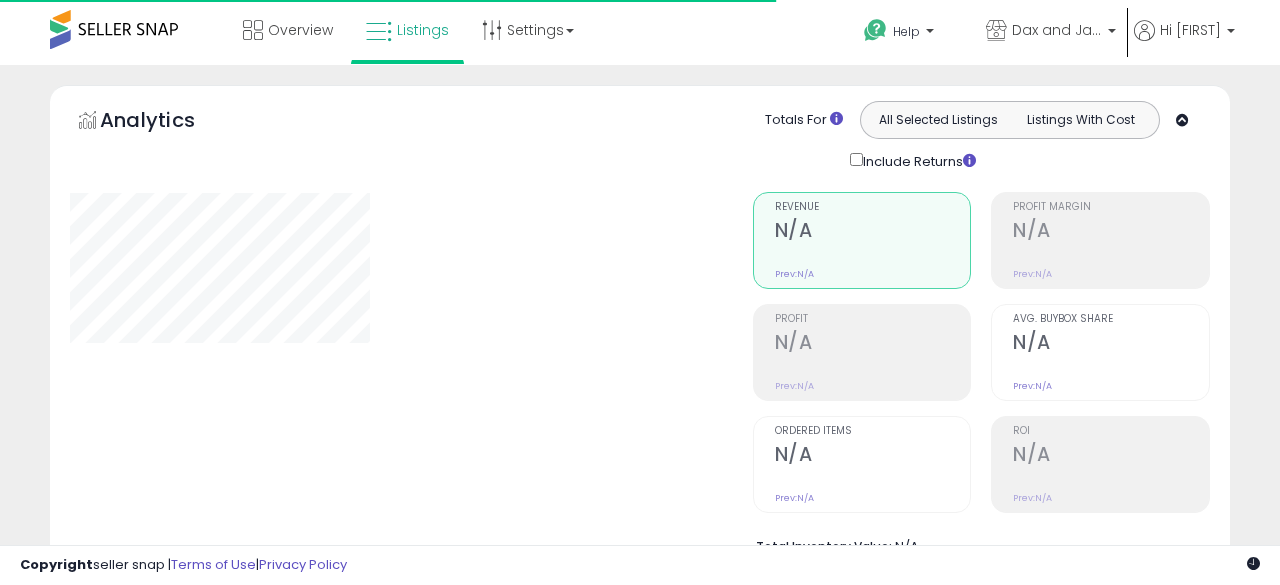 select on "**" 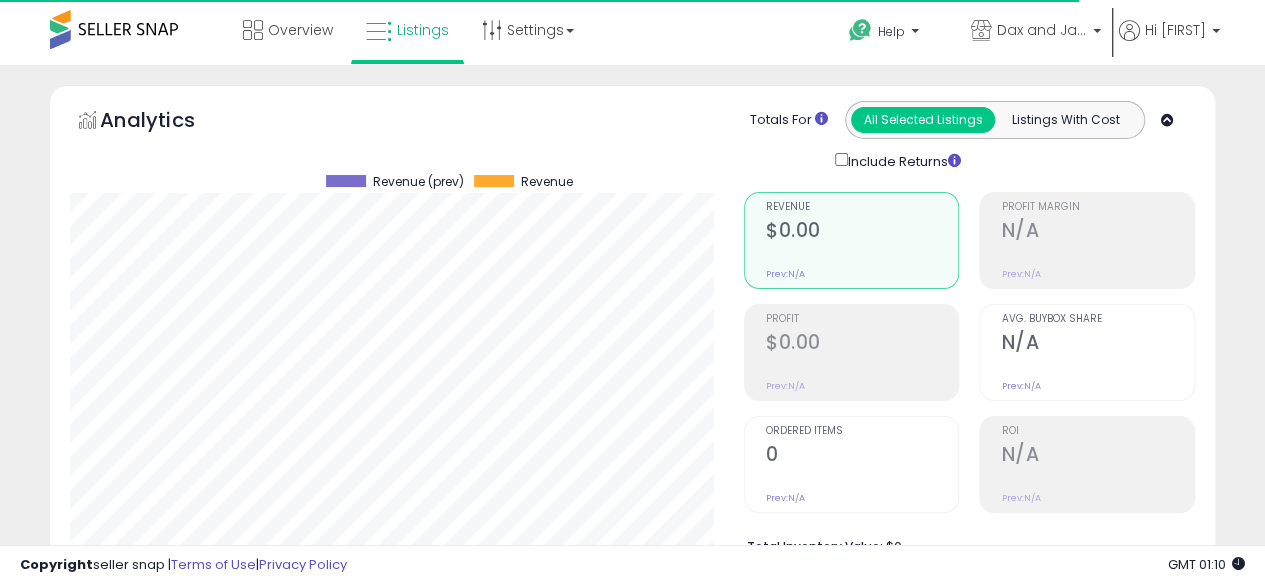 scroll, scrollTop: 999590, scrollLeft: 999326, axis: both 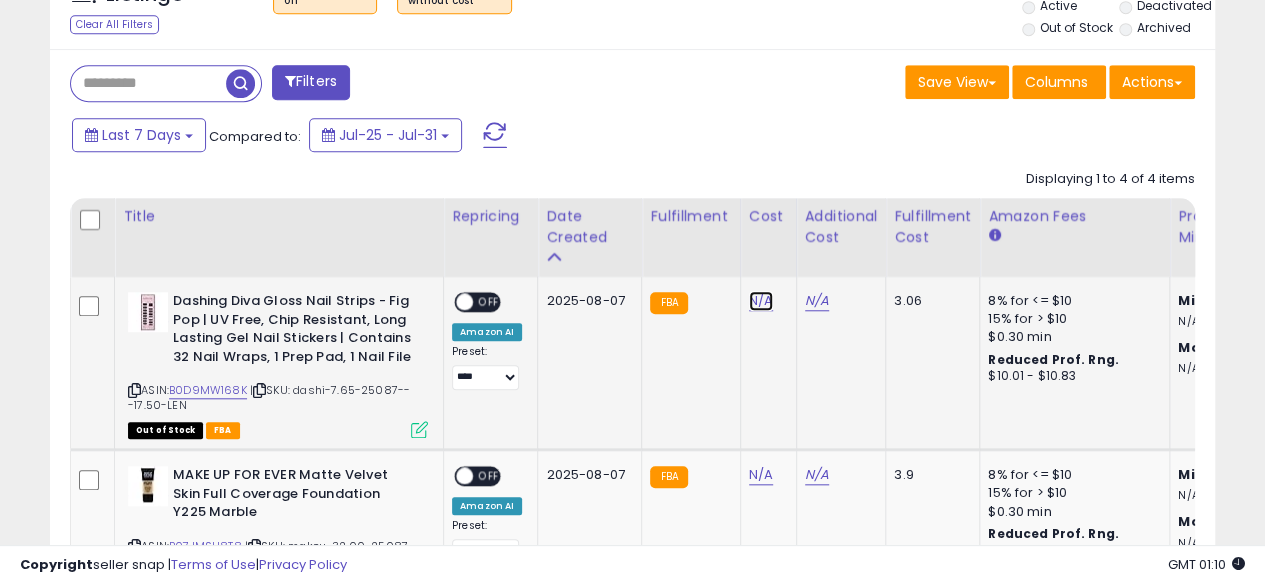 click on "N/A" at bounding box center (761, 301) 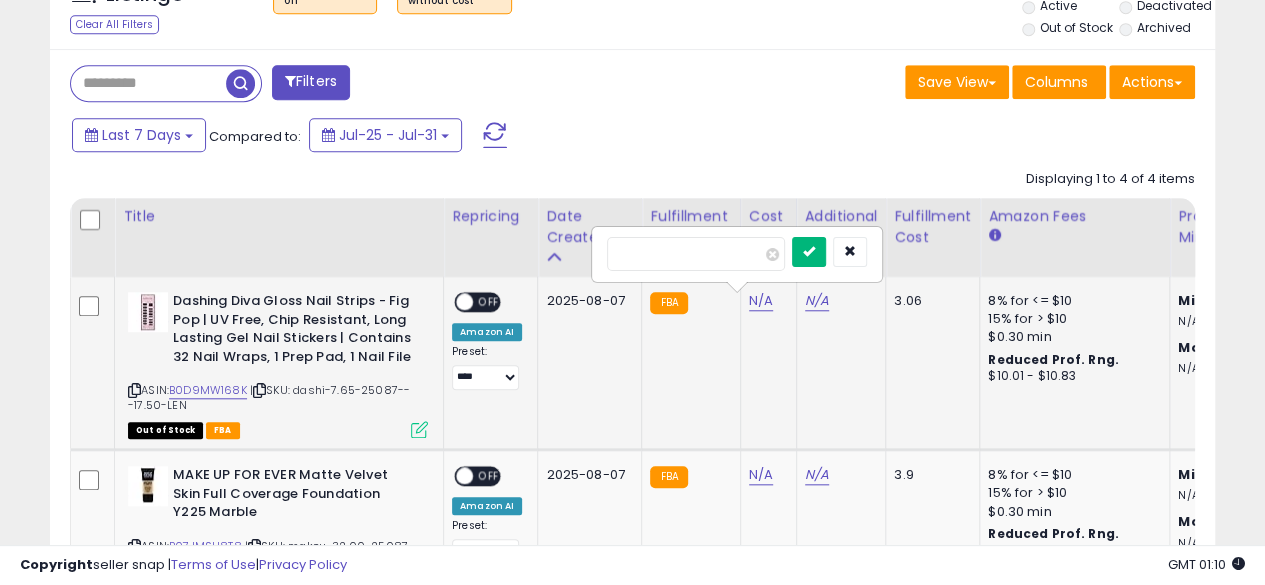 type on "****" 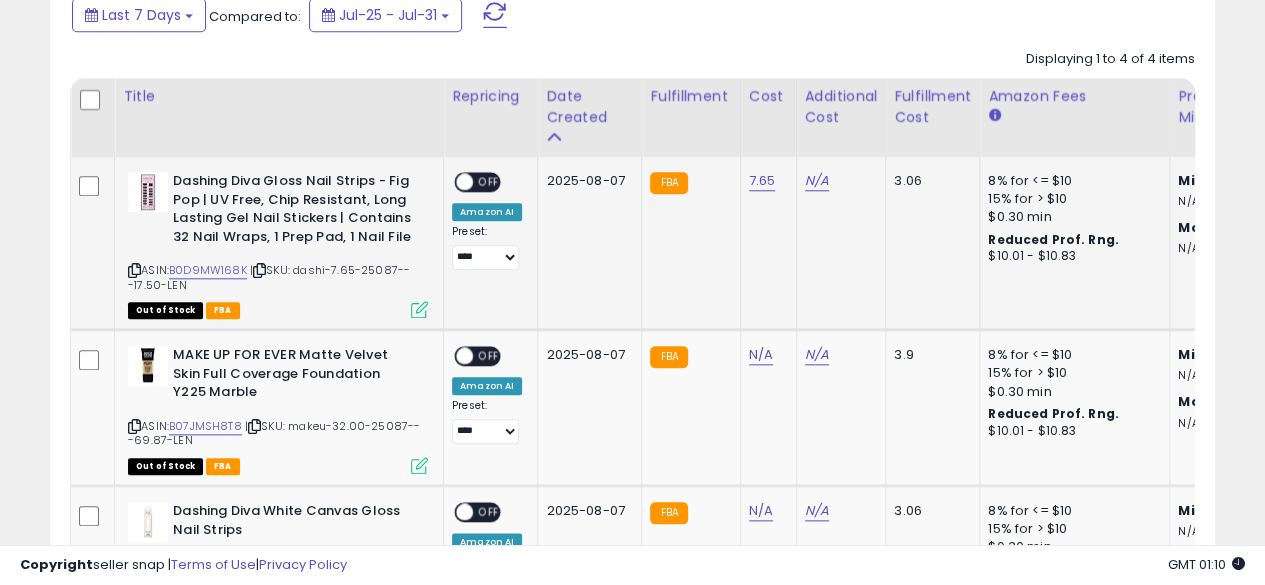 scroll, scrollTop: 894, scrollLeft: 0, axis: vertical 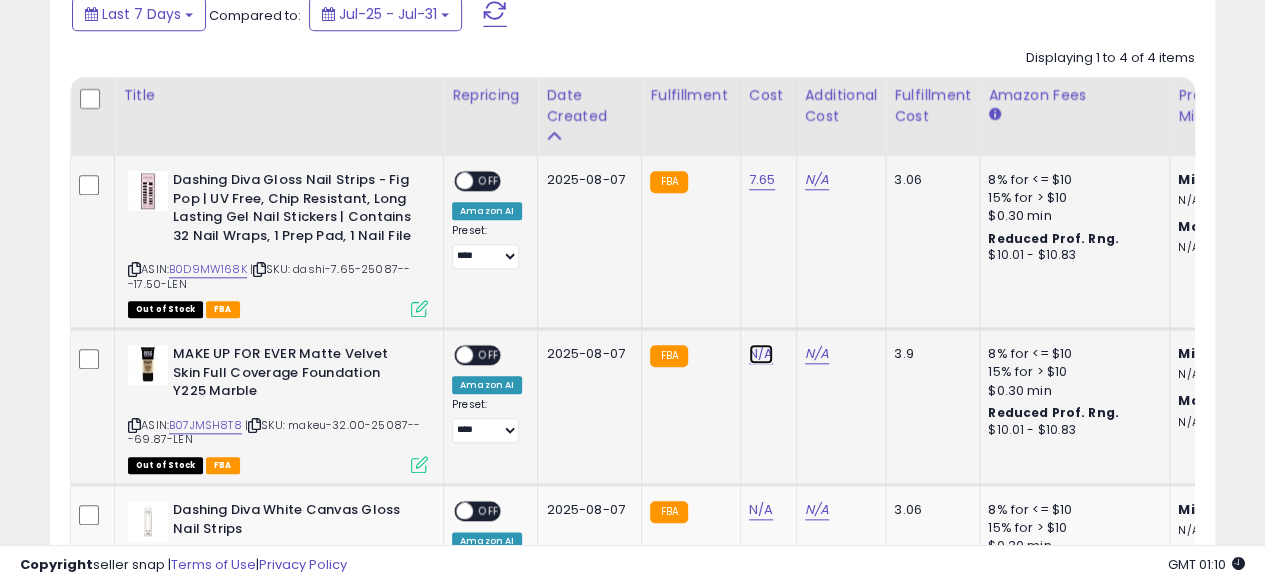 click on "N/A" at bounding box center [761, 354] 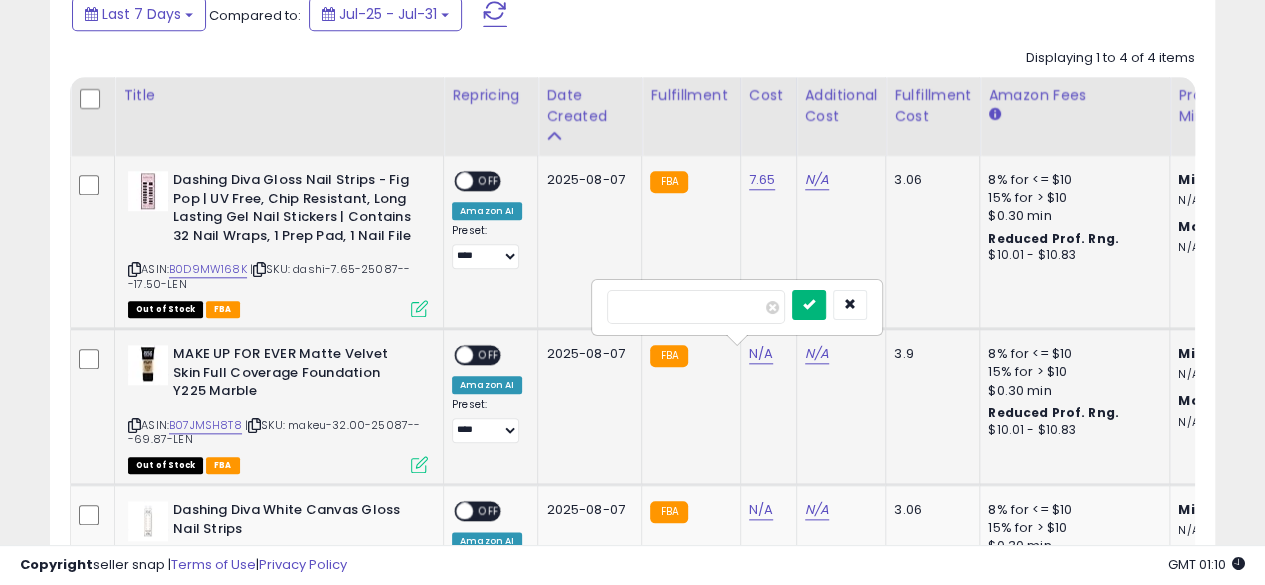 type on "*****" 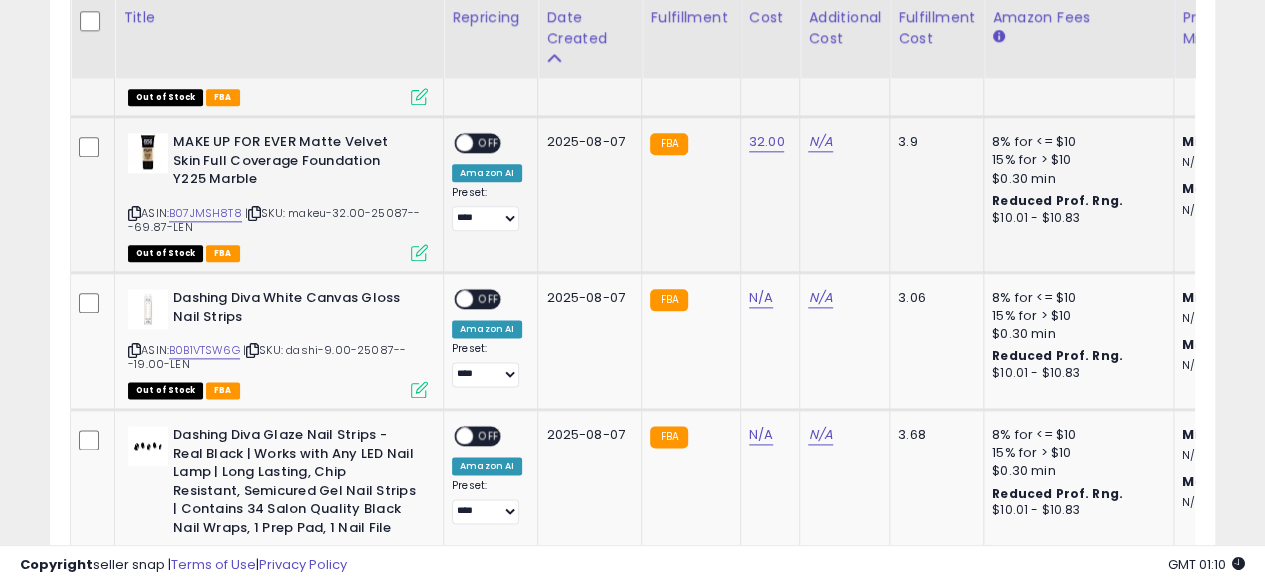 scroll, scrollTop: 1104, scrollLeft: 0, axis: vertical 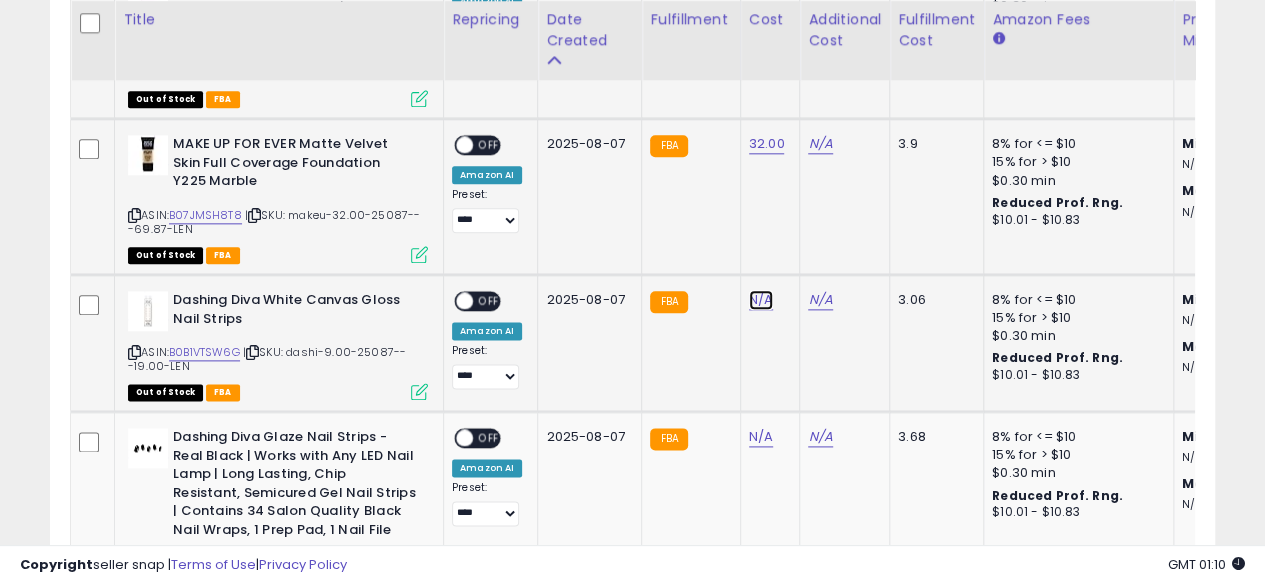 click on "N/A" at bounding box center [761, 300] 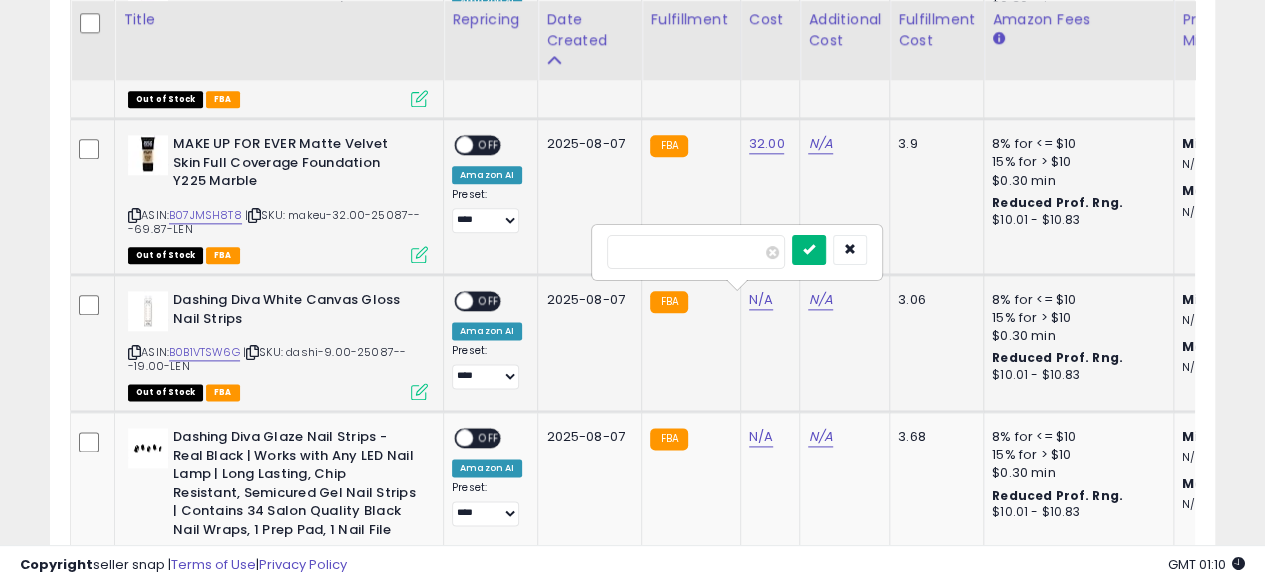 type on "****" 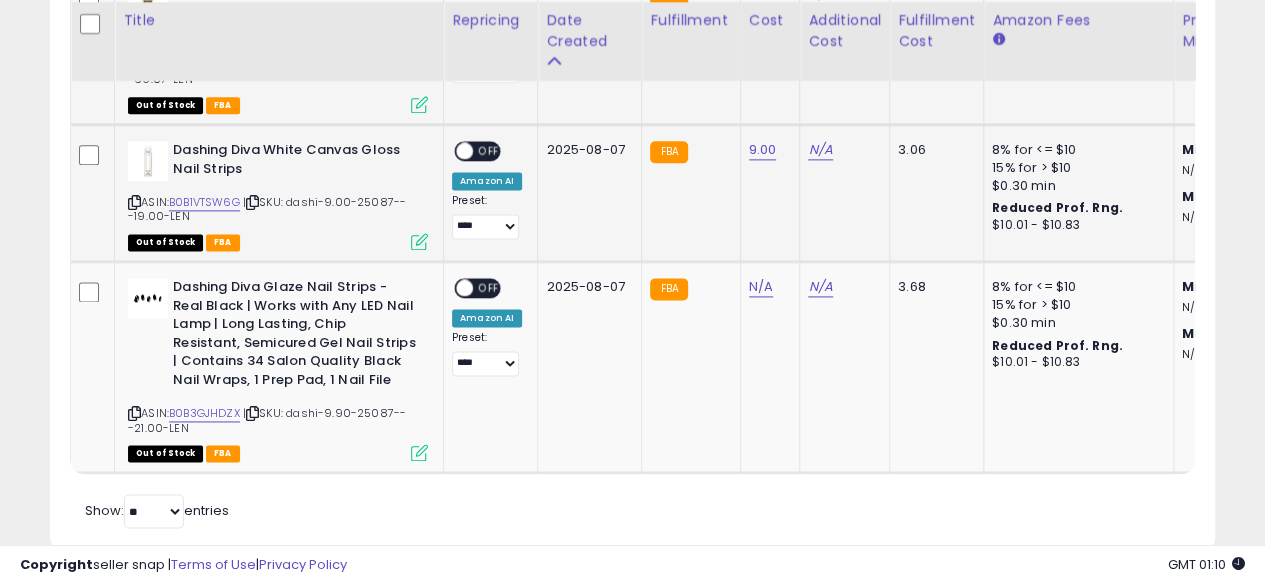 scroll, scrollTop: 1256, scrollLeft: 0, axis: vertical 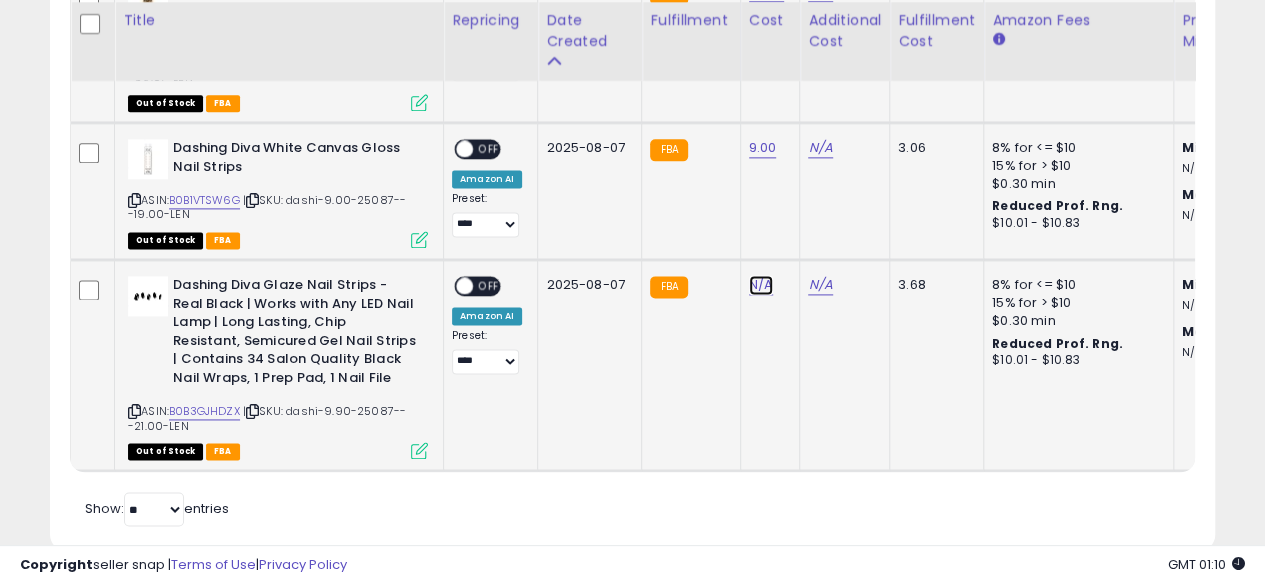 click on "N/A" at bounding box center [761, 285] 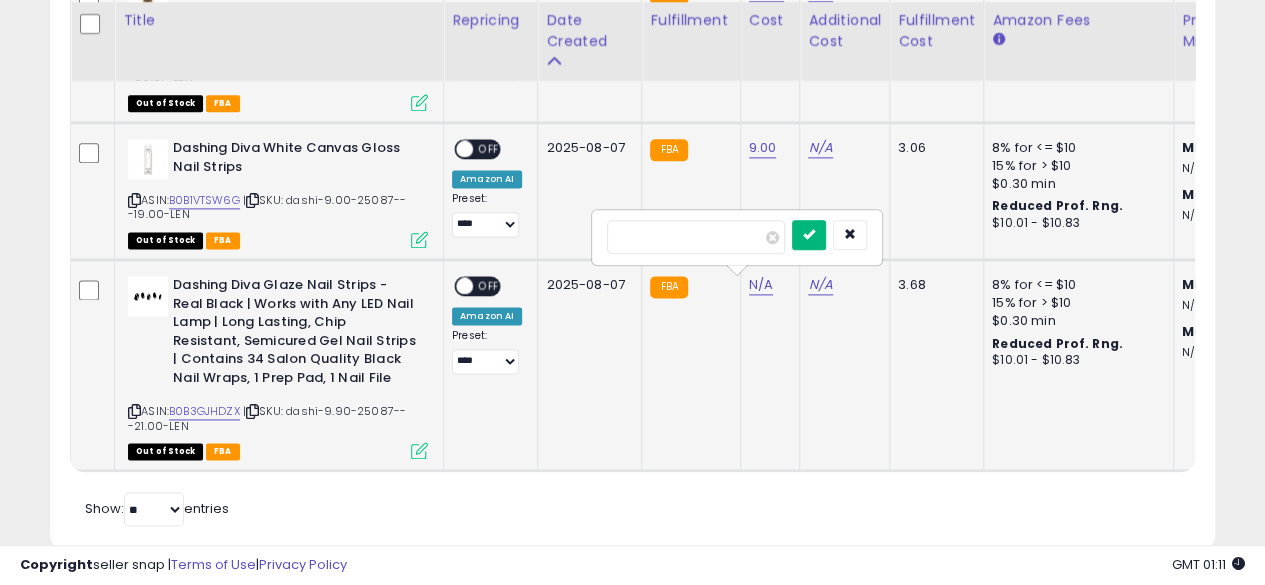 type on "****" 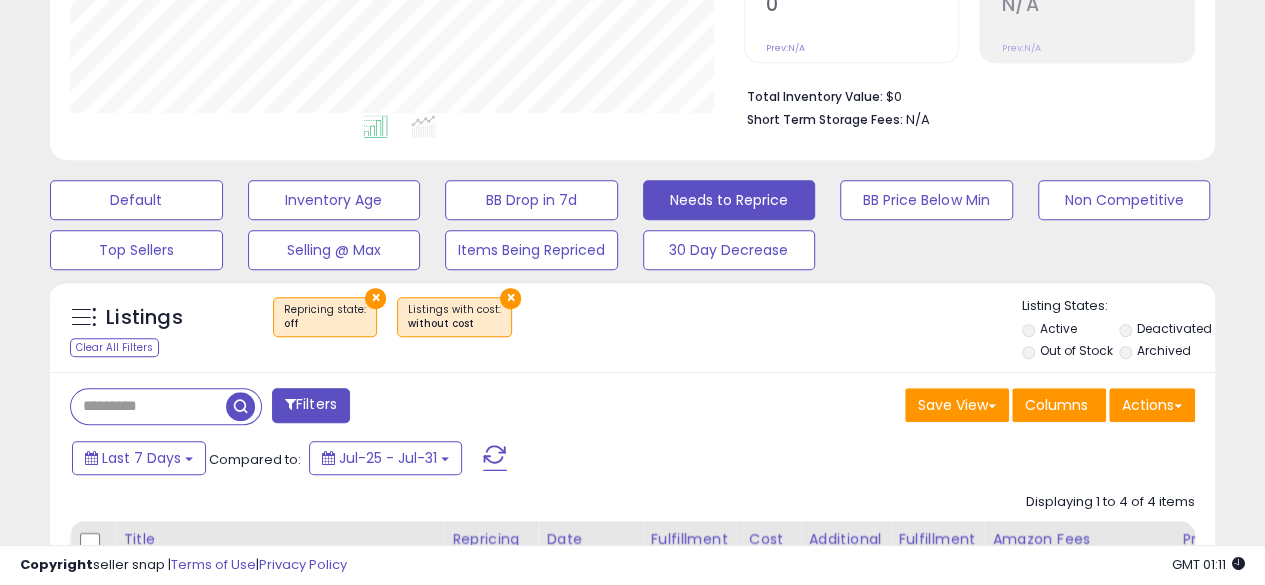 scroll, scrollTop: 0, scrollLeft: 0, axis: both 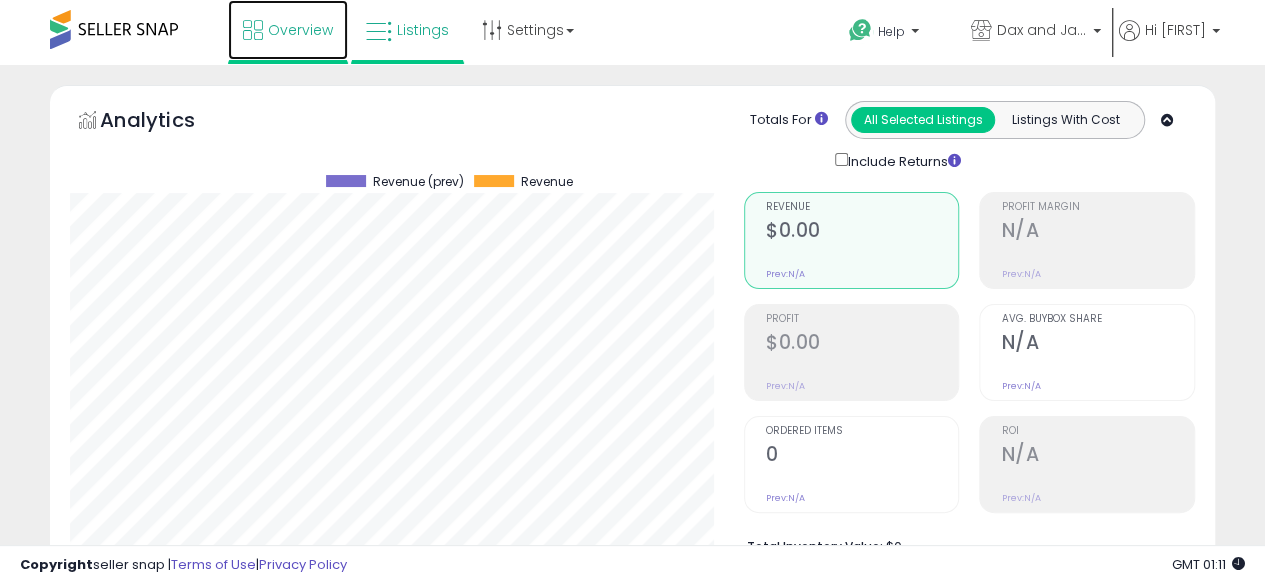 click on "Overview" at bounding box center [300, 30] 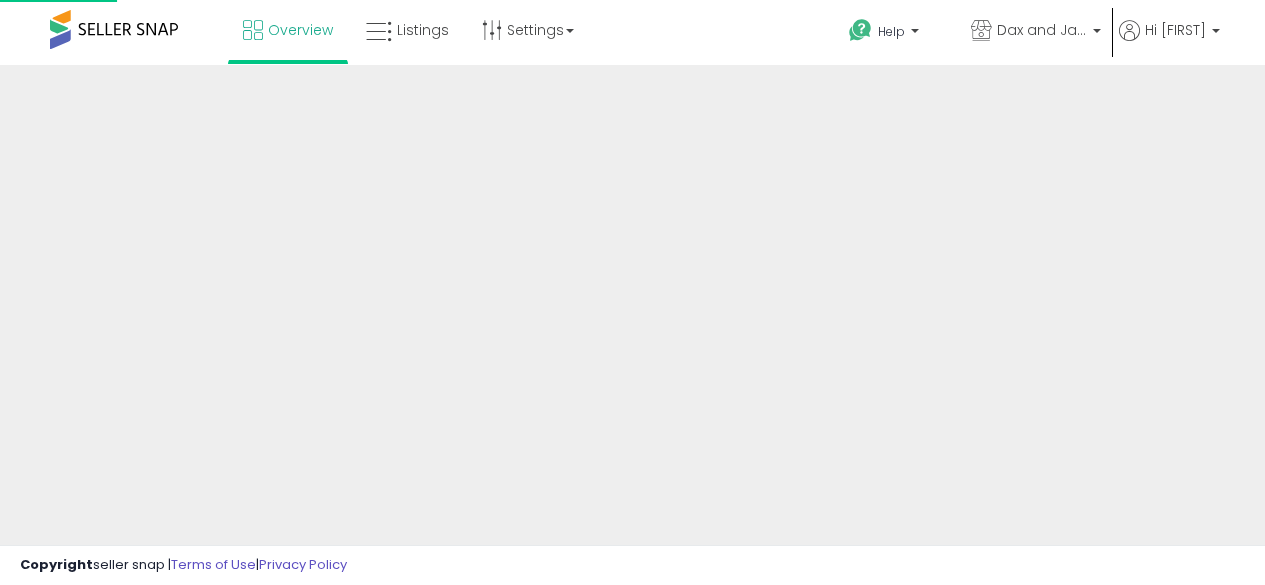 scroll, scrollTop: 0, scrollLeft: 0, axis: both 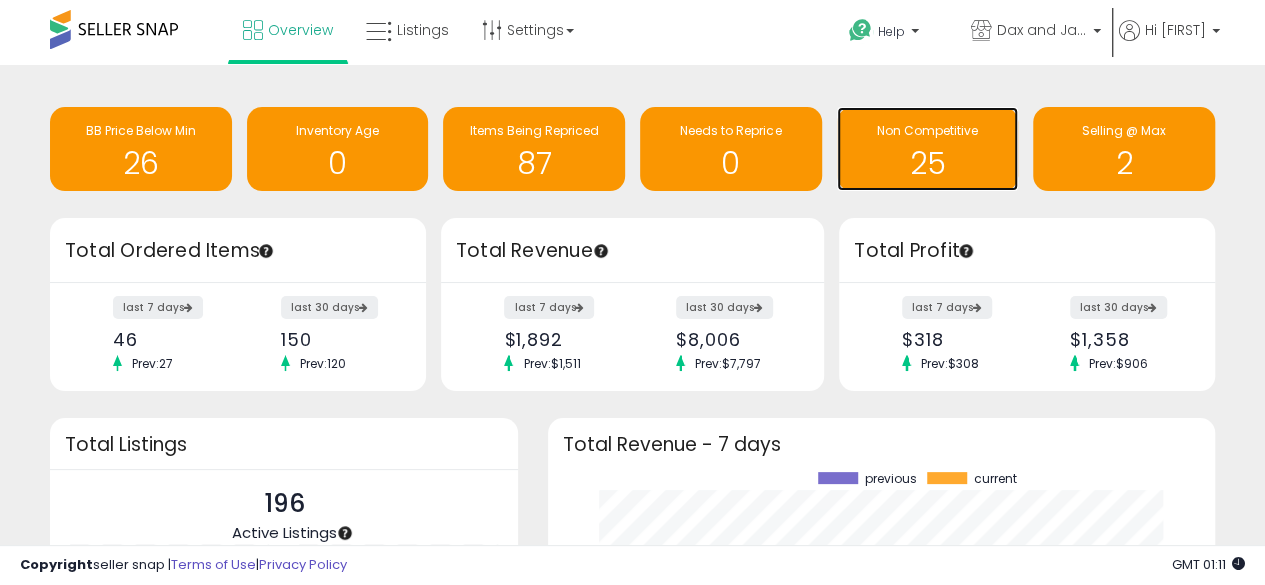 click on "25" at bounding box center [928, 163] 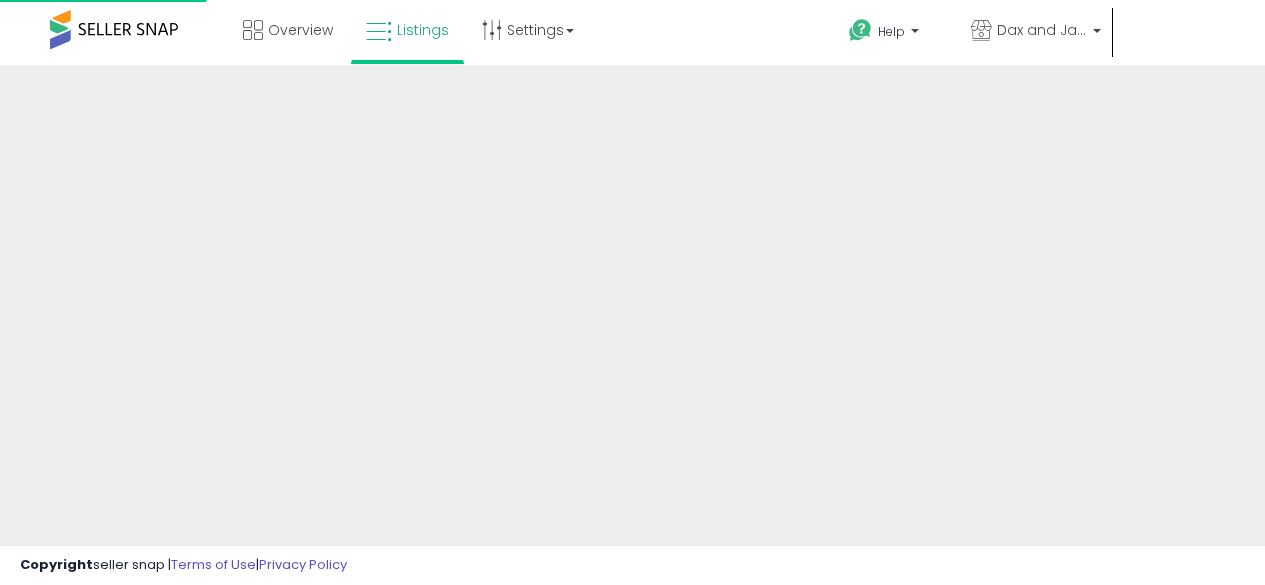 scroll, scrollTop: 0, scrollLeft: 0, axis: both 